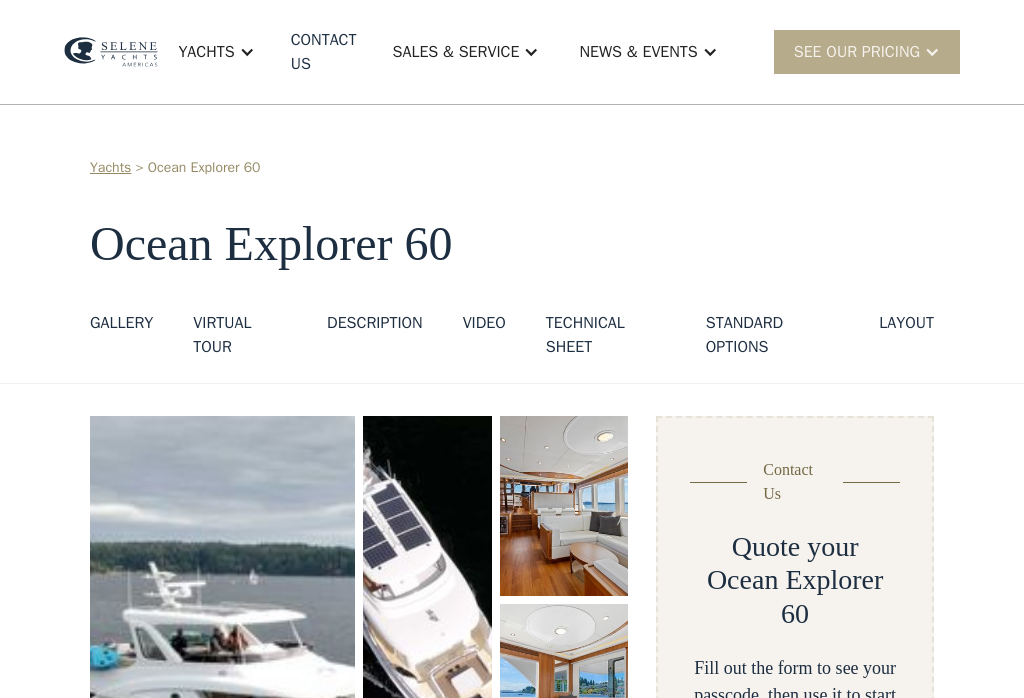 click on "Yachts" at bounding box center (216, 52) 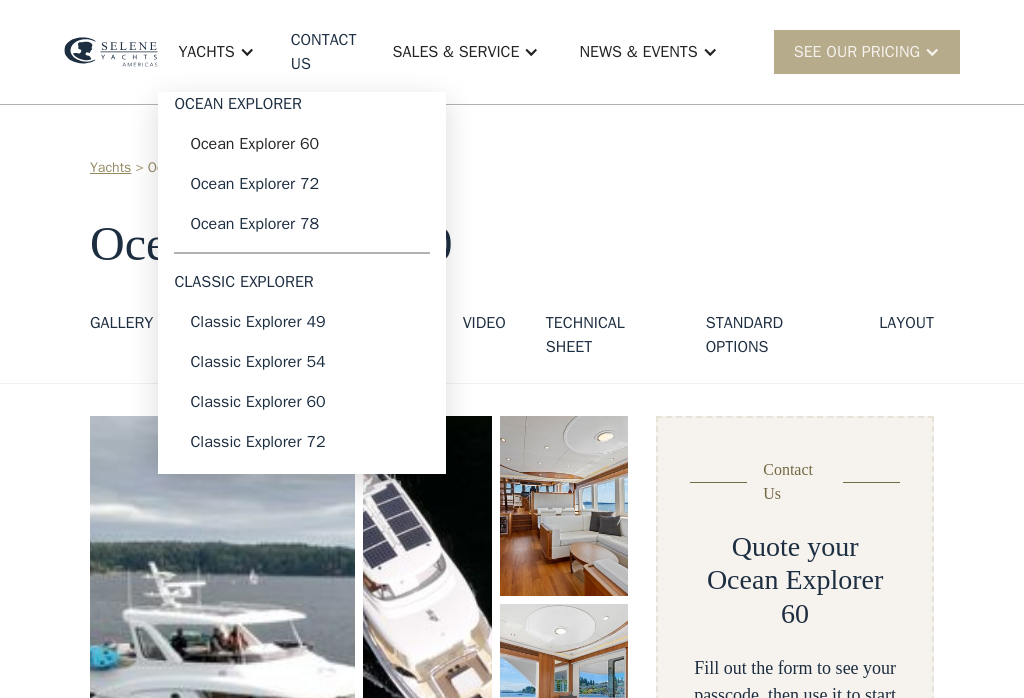 scroll, scrollTop: 0, scrollLeft: 0, axis: both 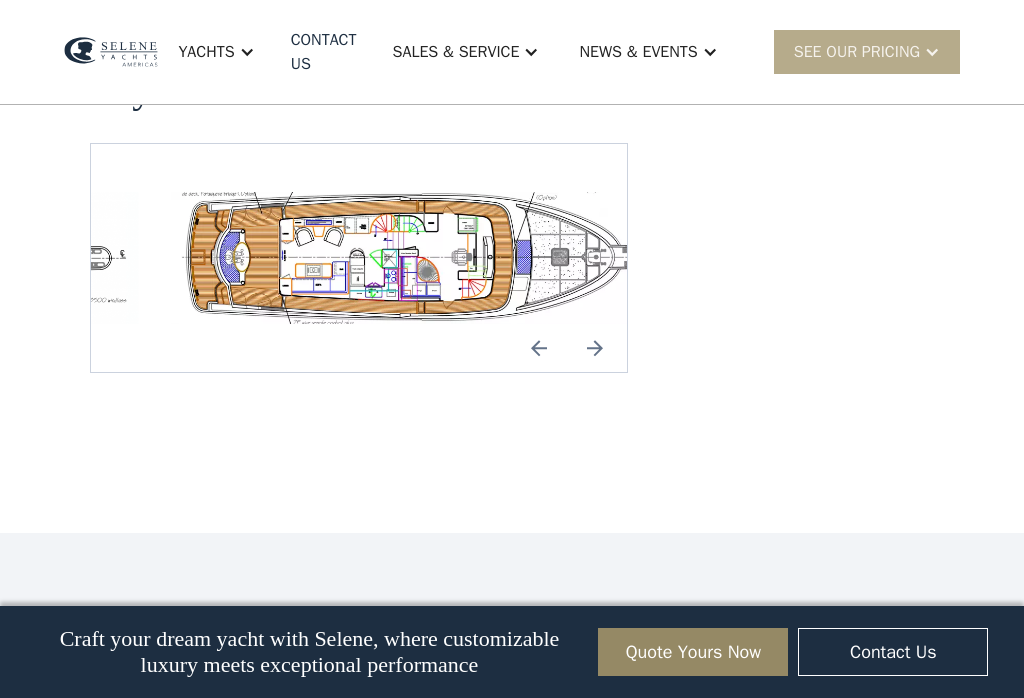 click at bounding box center (539, 348) 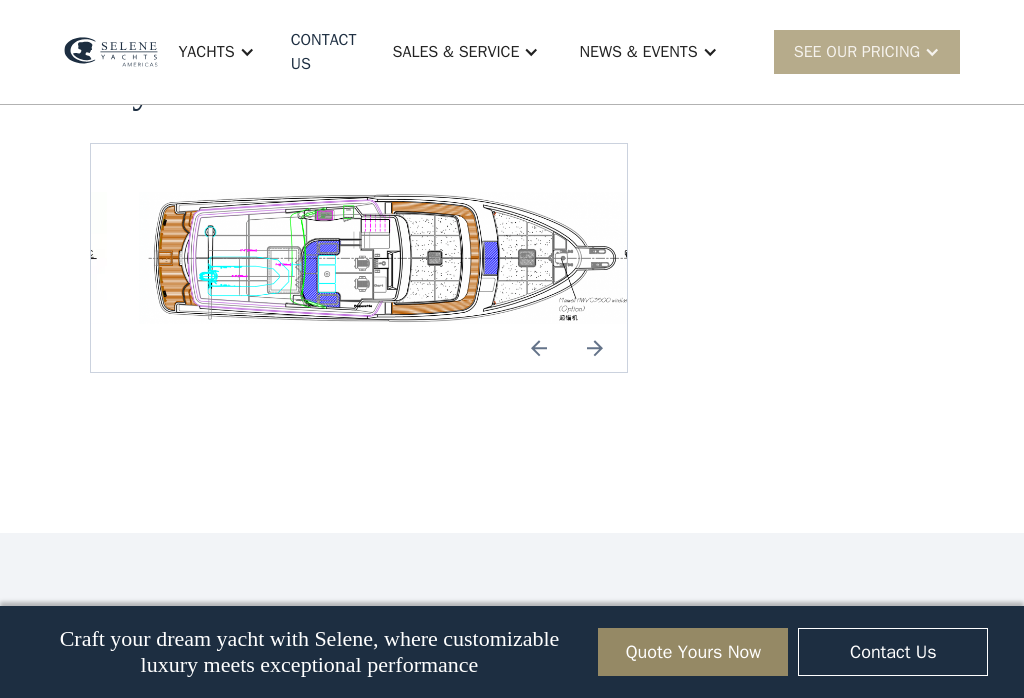 scroll, scrollTop: 4018, scrollLeft: 0, axis: vertical 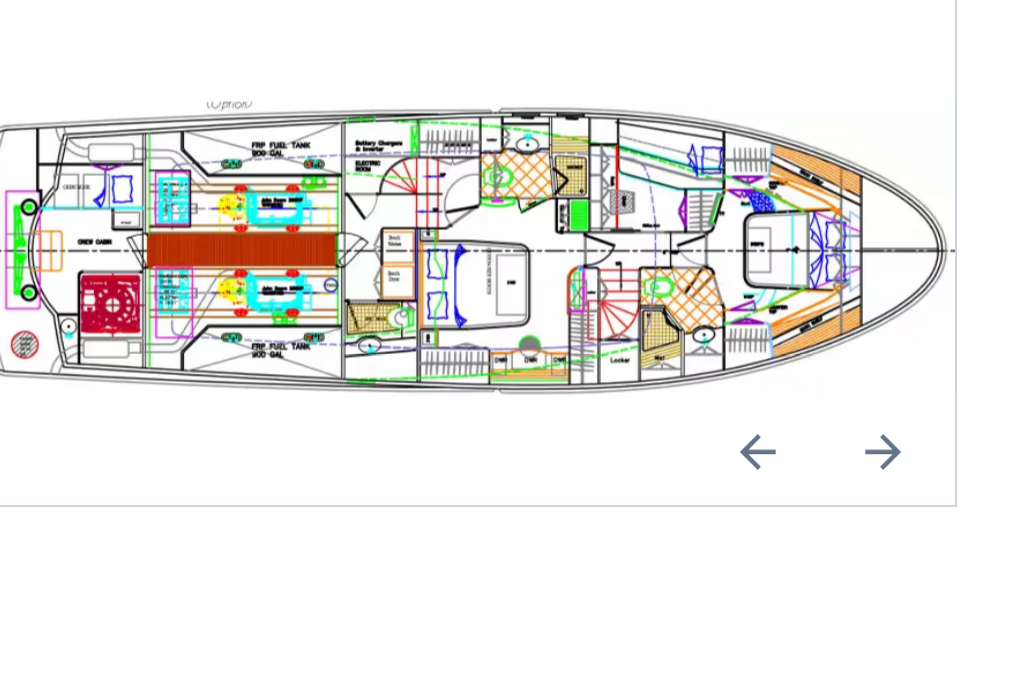 click at bounding box center (595, 337) 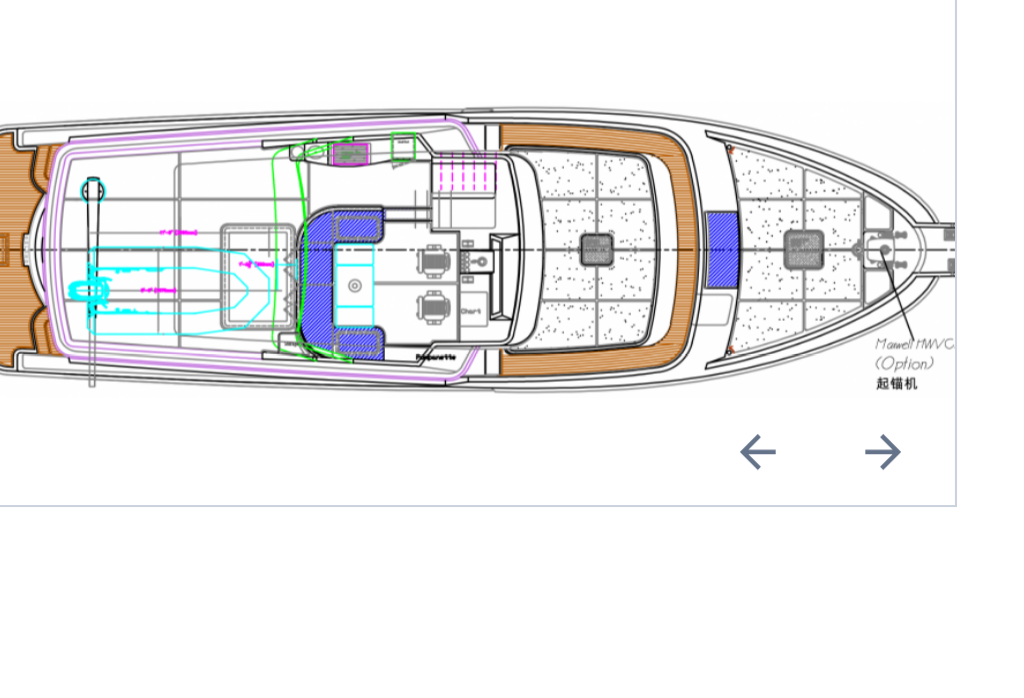 click at bounding box center (595, 337) 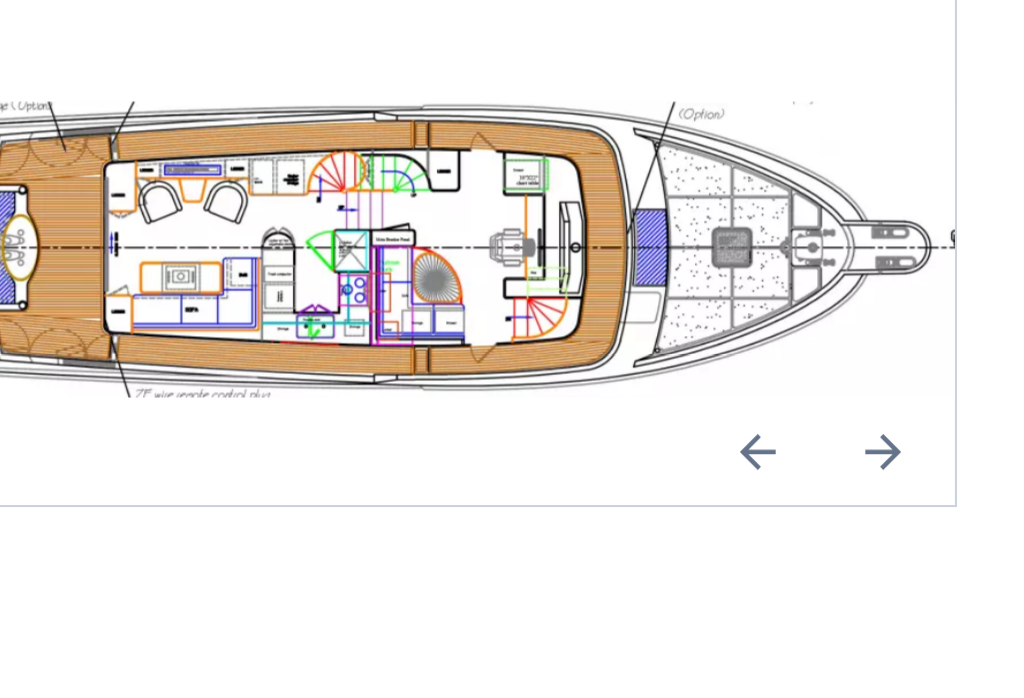 click at bounding box center (391, 247) 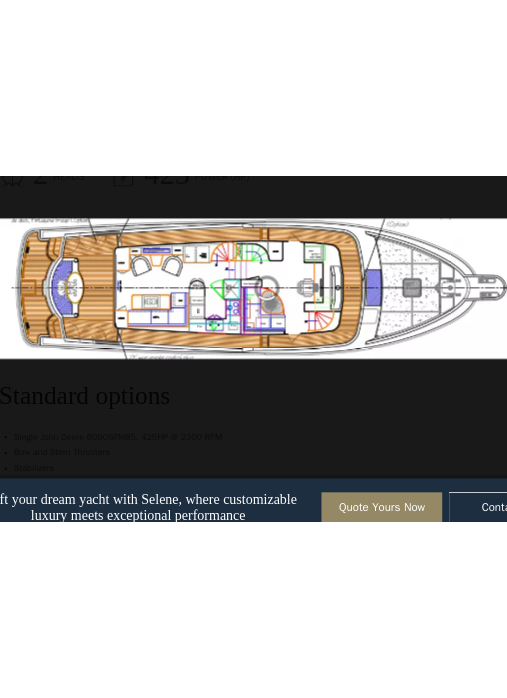 scroll, scrollTop: 2817, scrollLeft: 0, axis: vertical 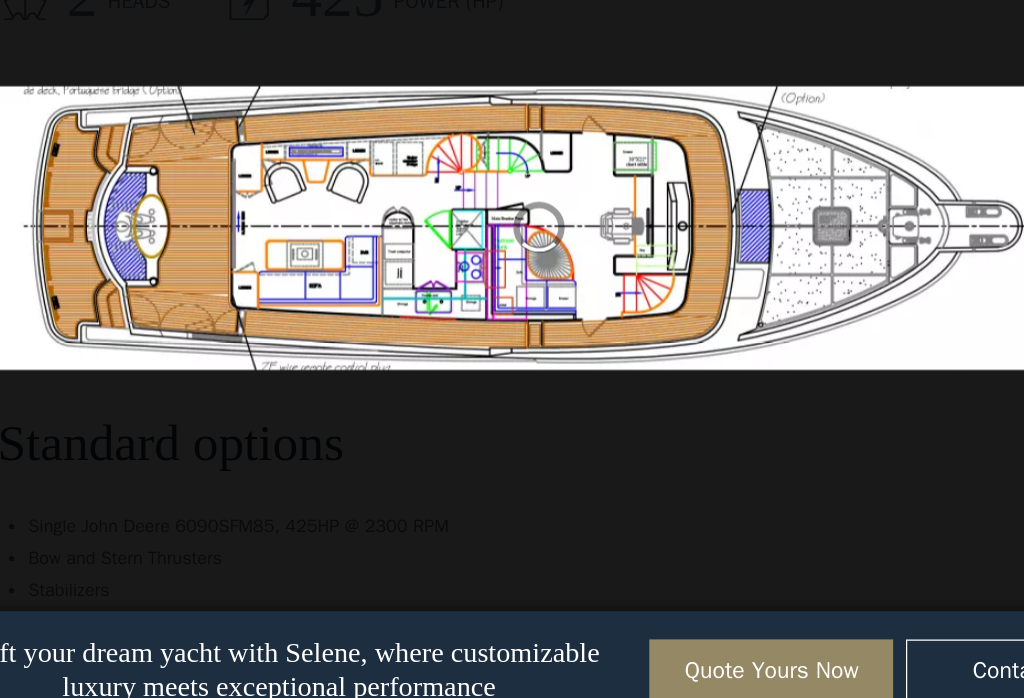 click on "Quote Yours Now" at bounding box center (693, 652) 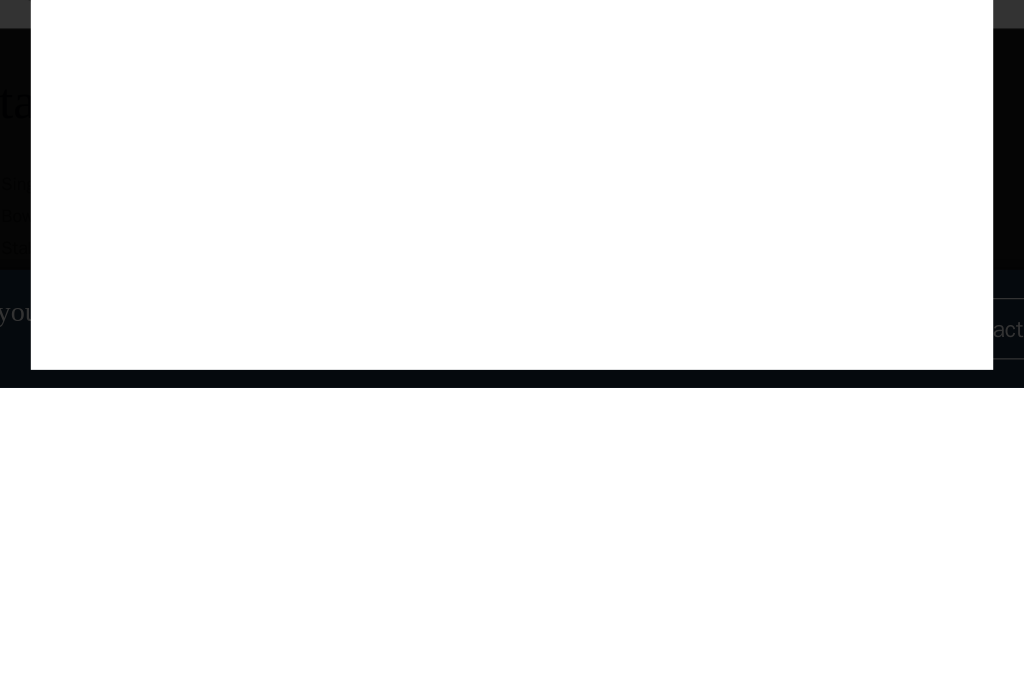 scroll, scrollTop: 3083, scrollLeft: 0, axis: vertical 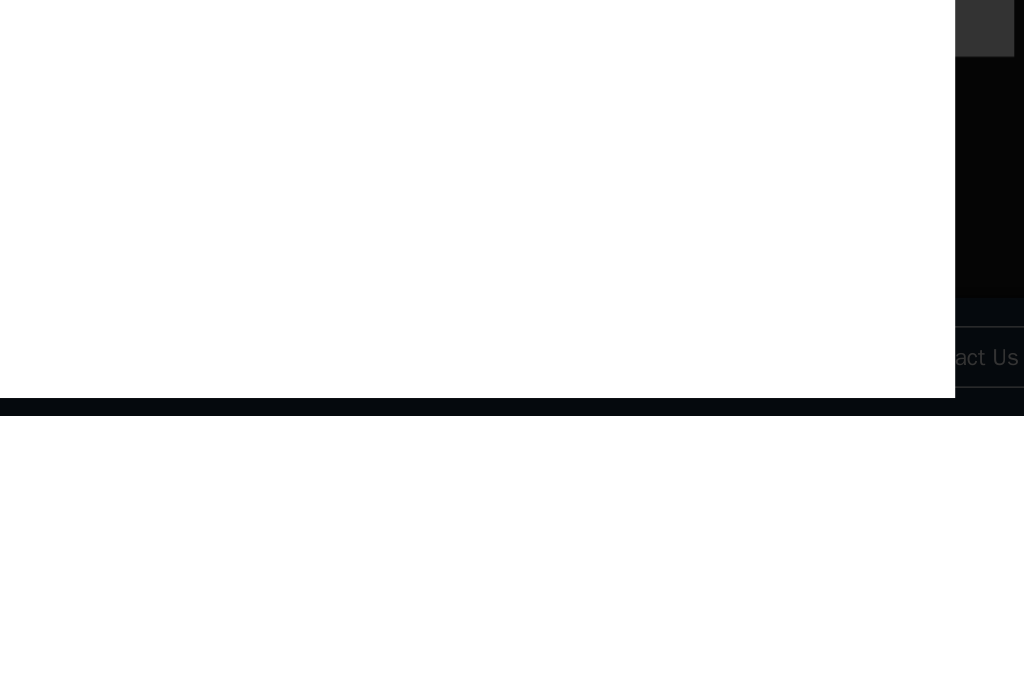 click on "Customize Your Selene Yacht & Access Personalized Pricing
Complete the form to receive your private passcode and explore pricing tailored to your selected configuration.
×
Step 1 of 3
Envision Your Next Adventure
Share a few details about your ideal yacht experience.
Step 2 of 3
Let’s Tailor the Experience
Help us understand your background and preferences.
Step 3 of 3
Receive Your Private Passcode
Complete your details below to access personalized pricing for your selected Selene configuration." at bounding box center [512, 349] 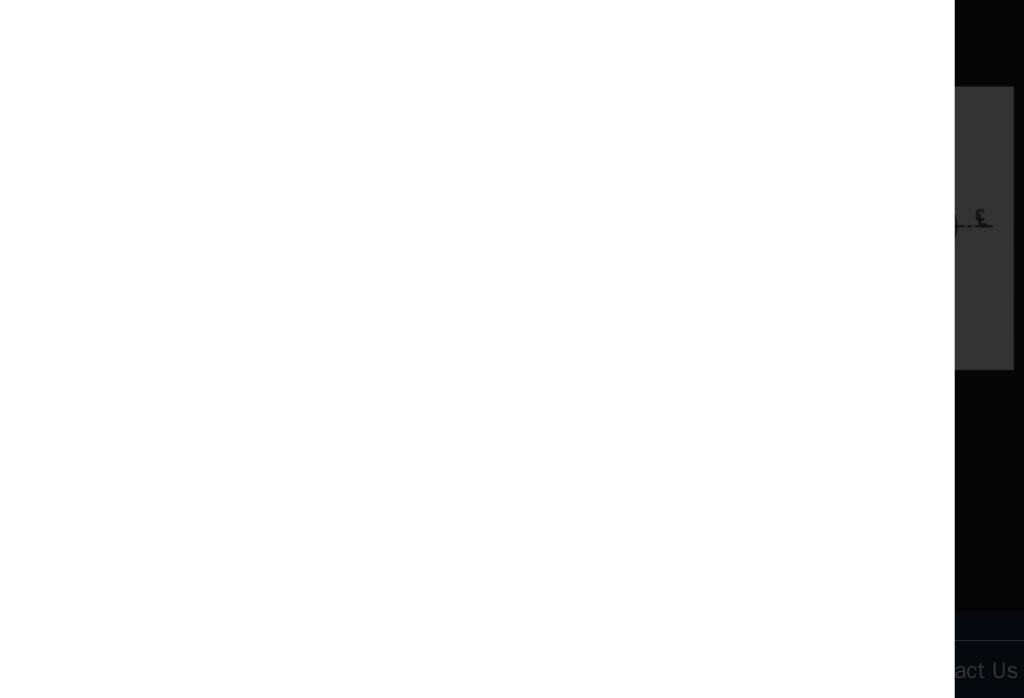 scroll, scrollTop: 0, scrollLeft: 0, axis: both 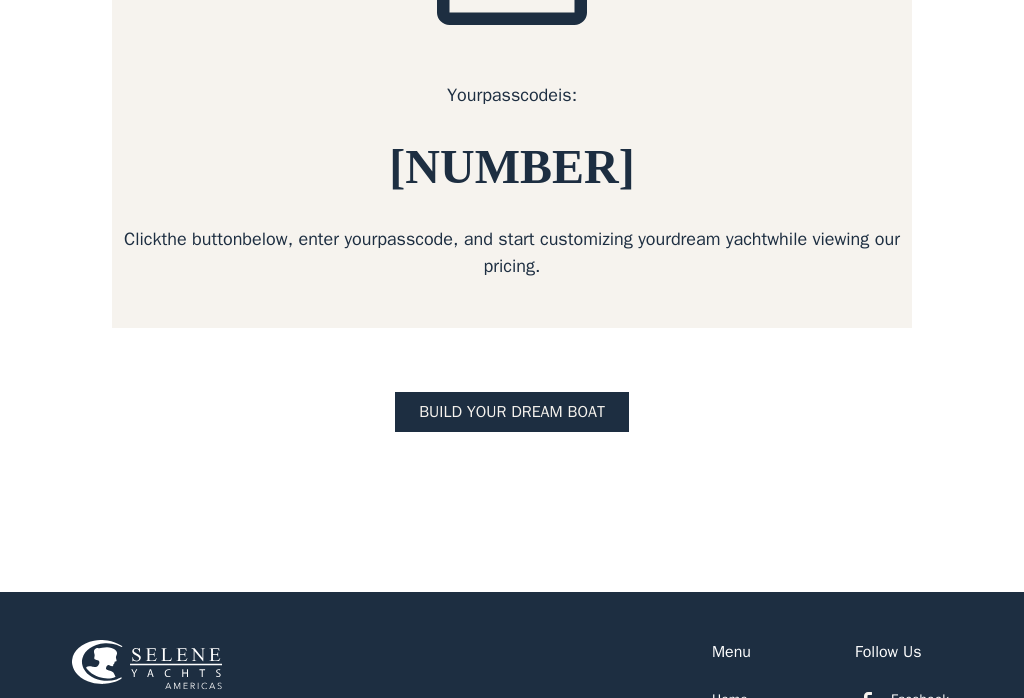 click on "BUILD yOUR dream boat" at bounding box center [512, 412] 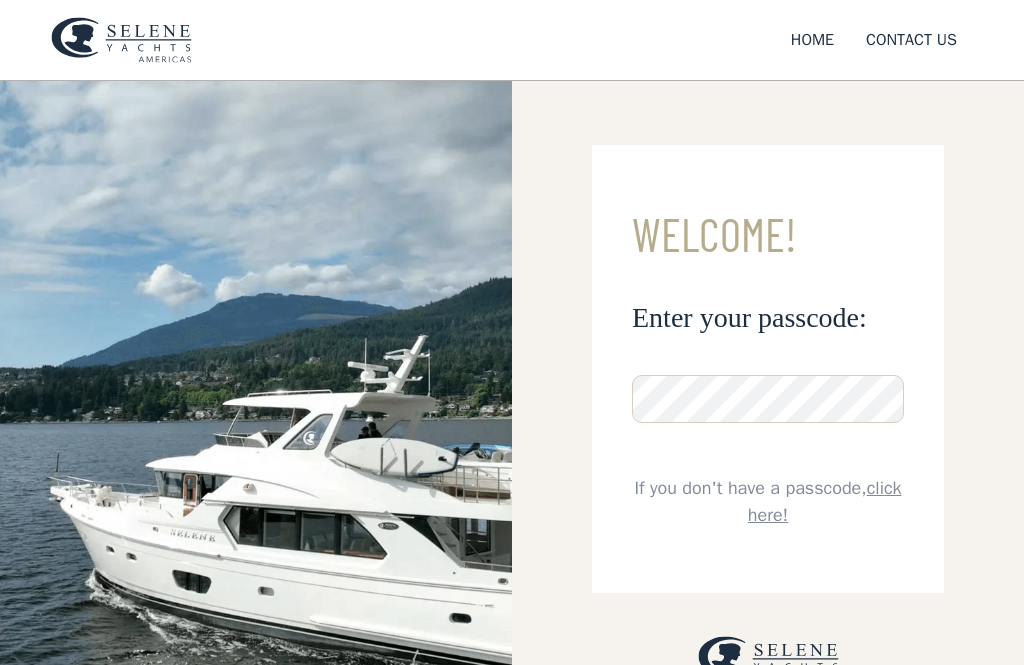 scroll, scrollTop: 0, scrollLeft: 0, axis: both 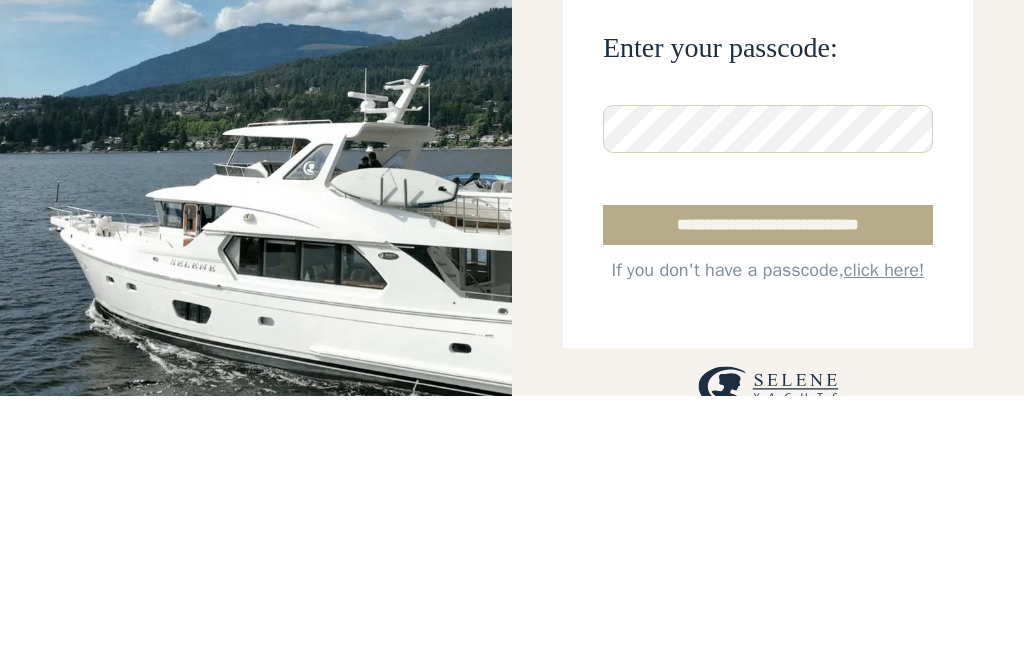 click on "**********" at bounding box center [768, 495] 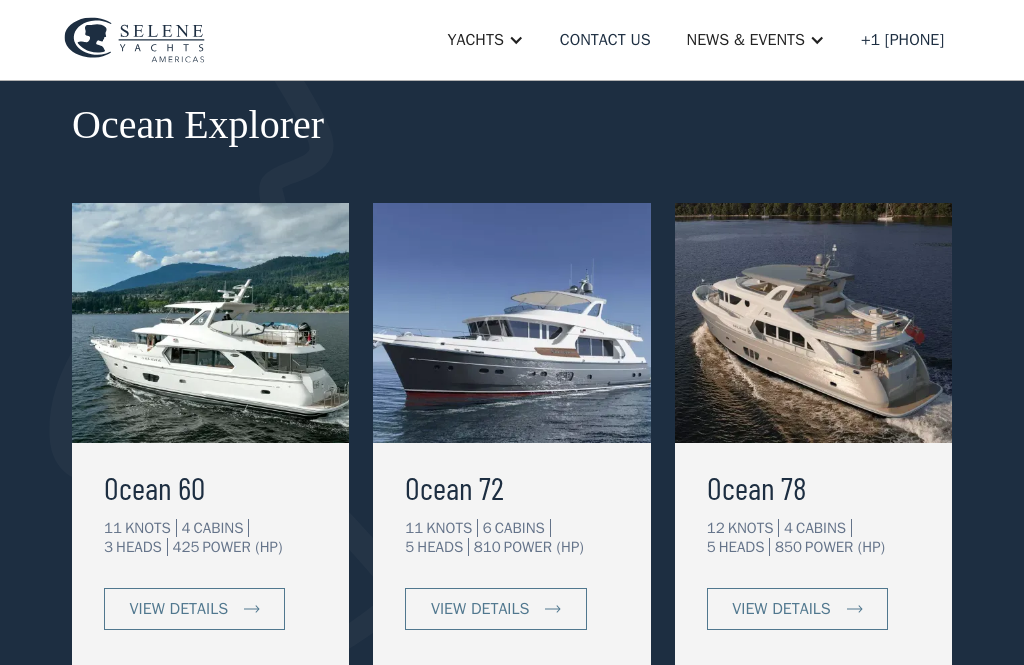 scroll, scrollTop: 462, scrollLeft: 0, axis: vertical 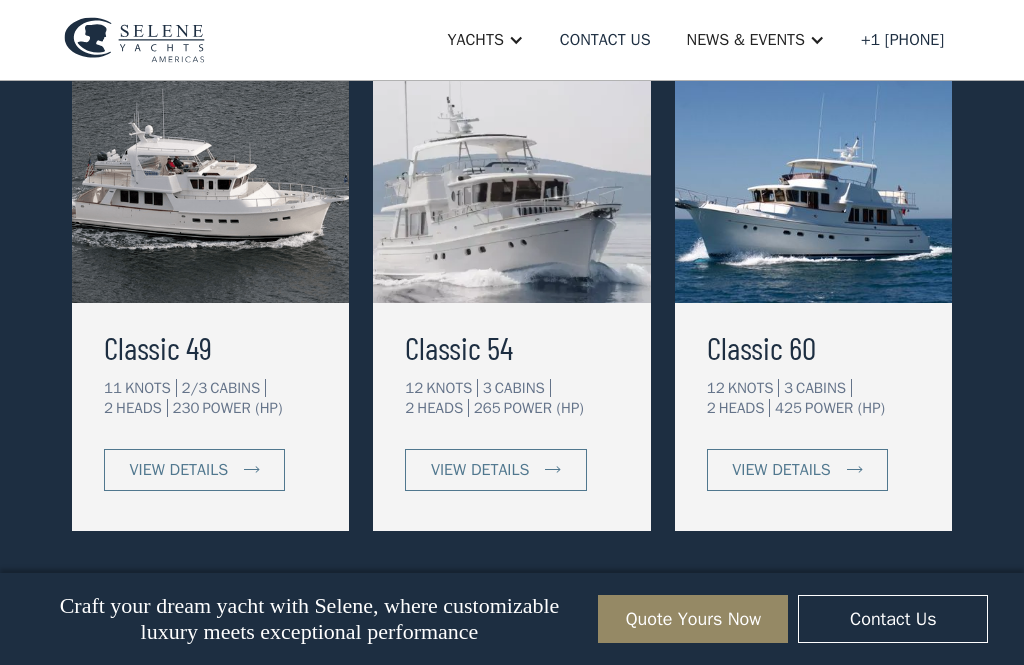 click at bounding box center [813, 183] 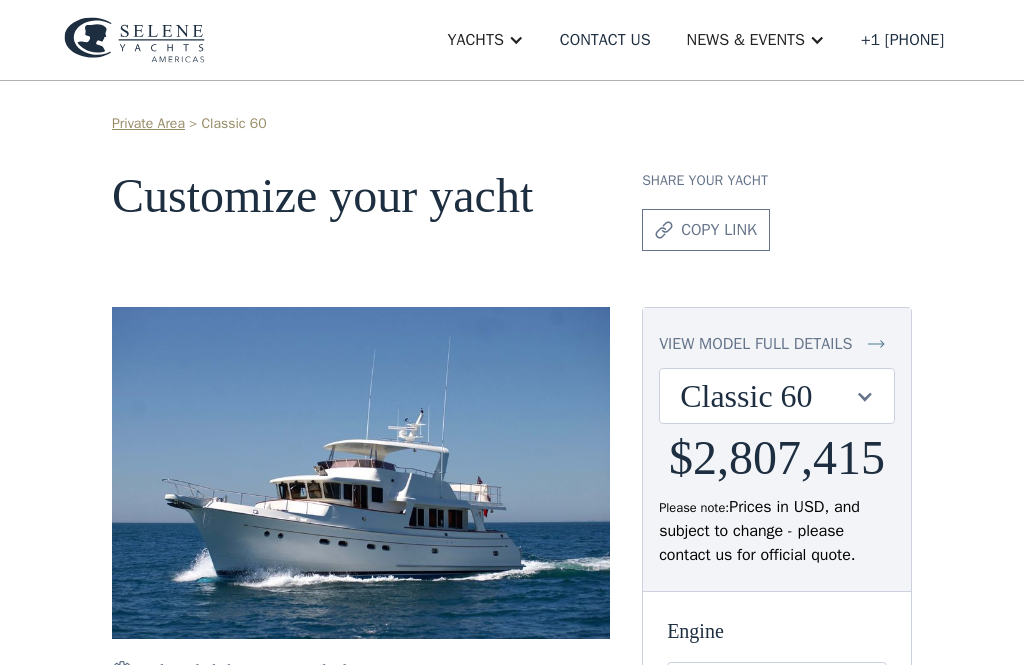 scroll, scrollTop: 0, scrollLeft: 0, axis: both 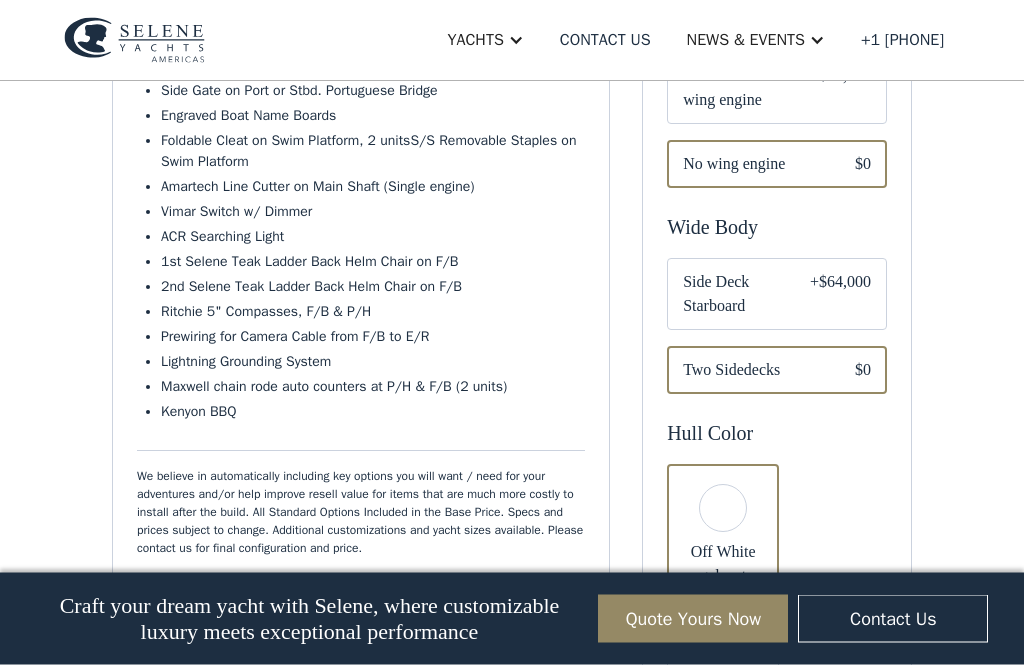 click on "Side Deck Starboard" at bounding box center (0, 0) 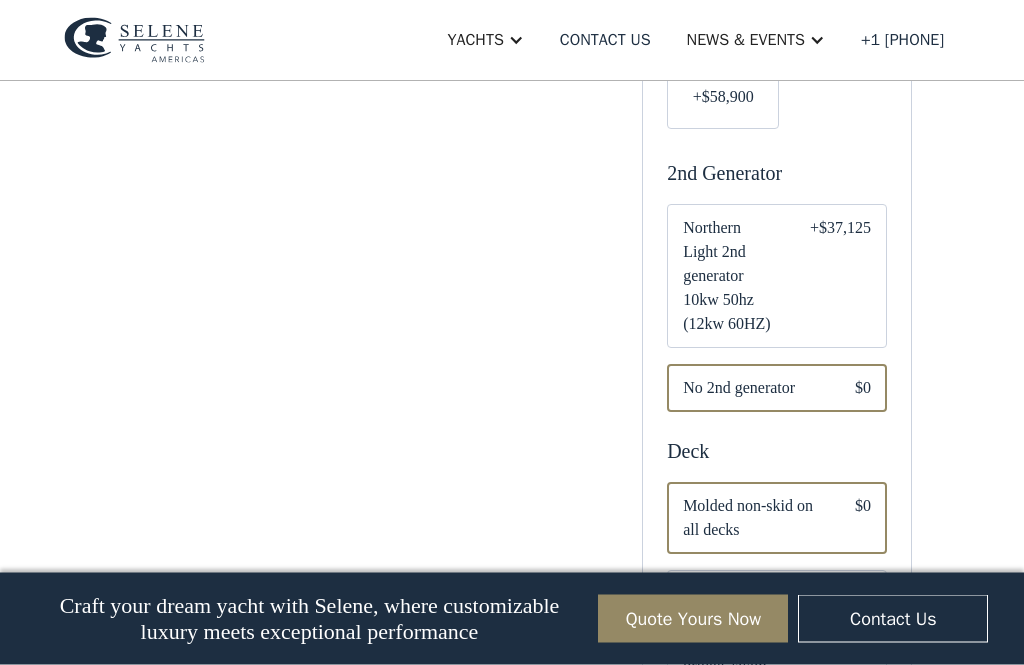 scroll, scrollTop: 1913, scrollLeft: 0, axis: vertical 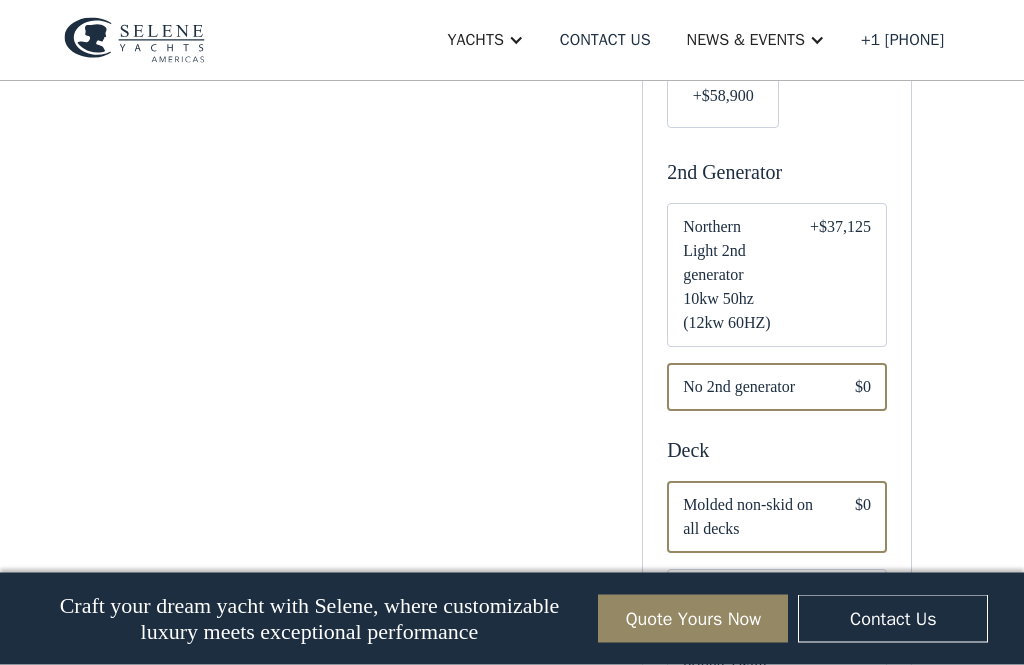 click at bounding box center (0, 0) 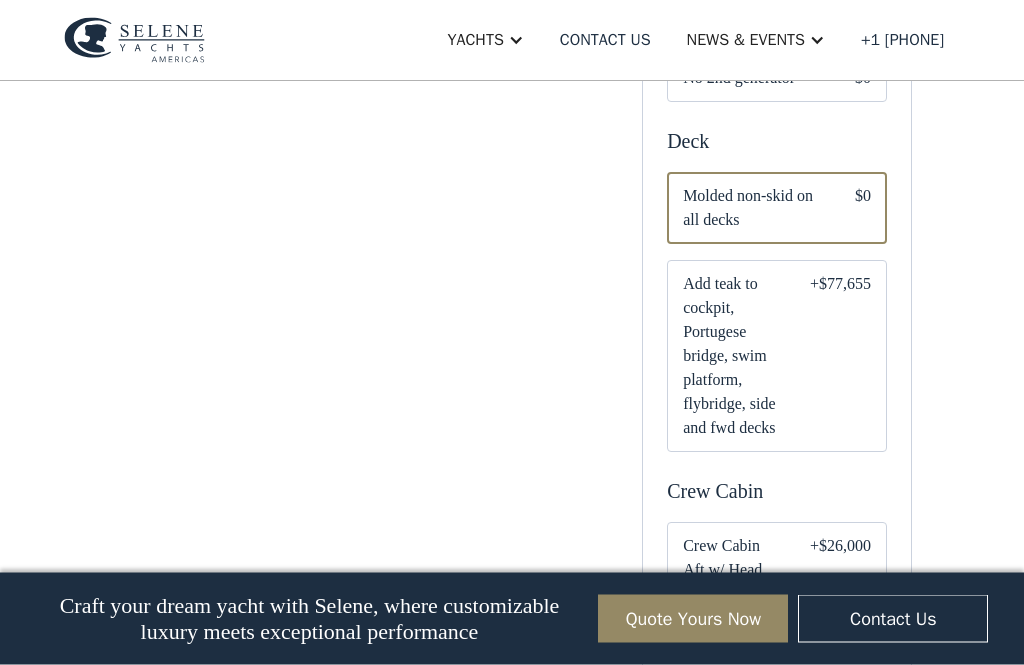 scroll, scrollTop: 2222, scrollLeft: 0, axis: vertical 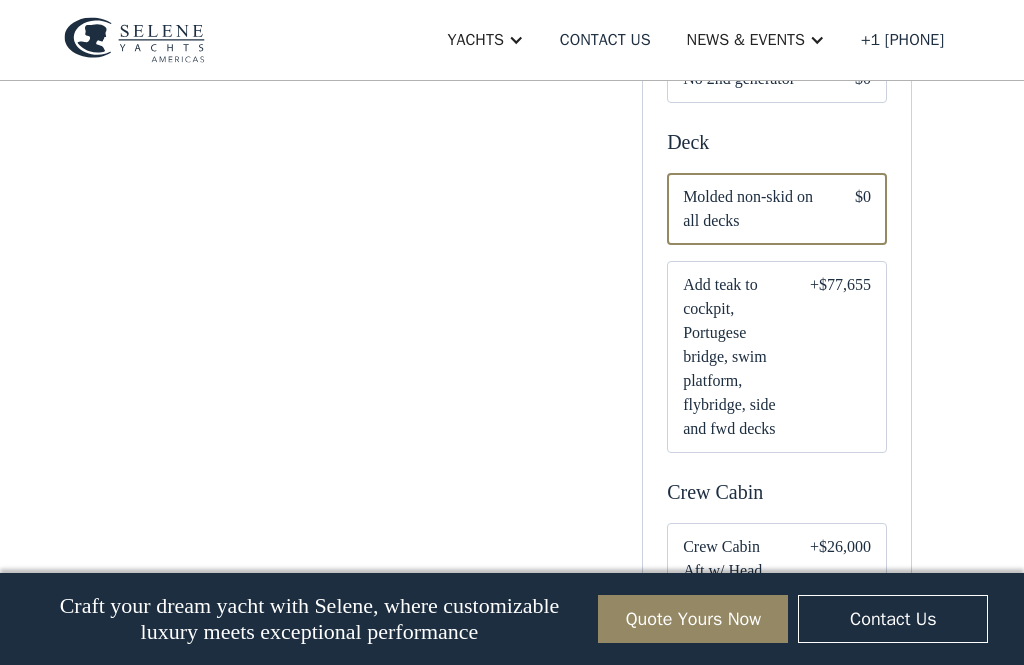 click on "+$77,655" at bounding box center (0, 0) 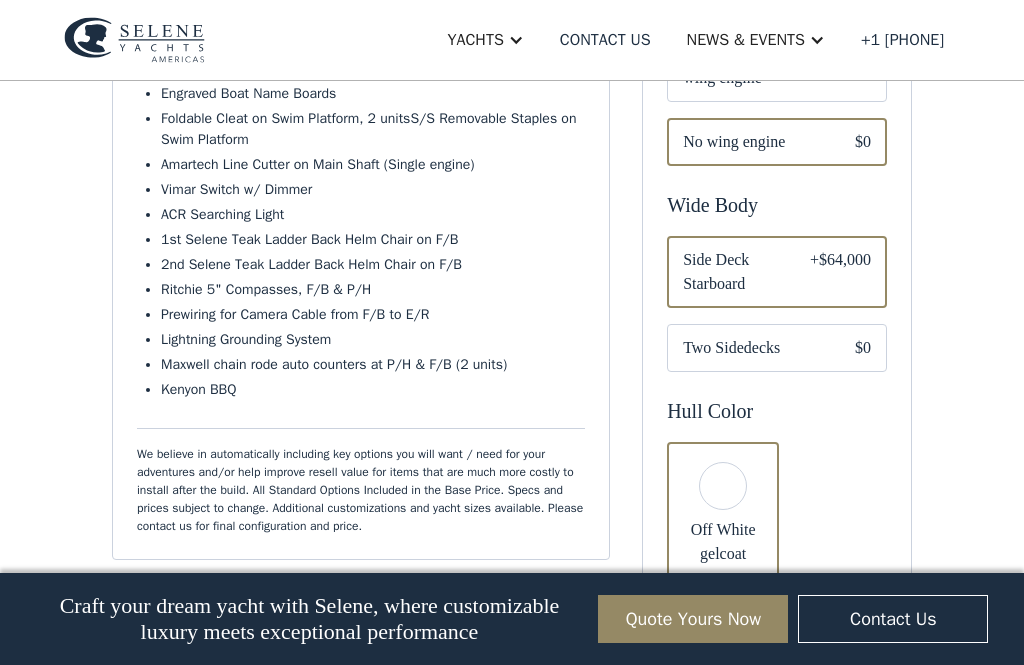 scroll, scrollTop: 1069, scrollLeft: 0, axis: vertical 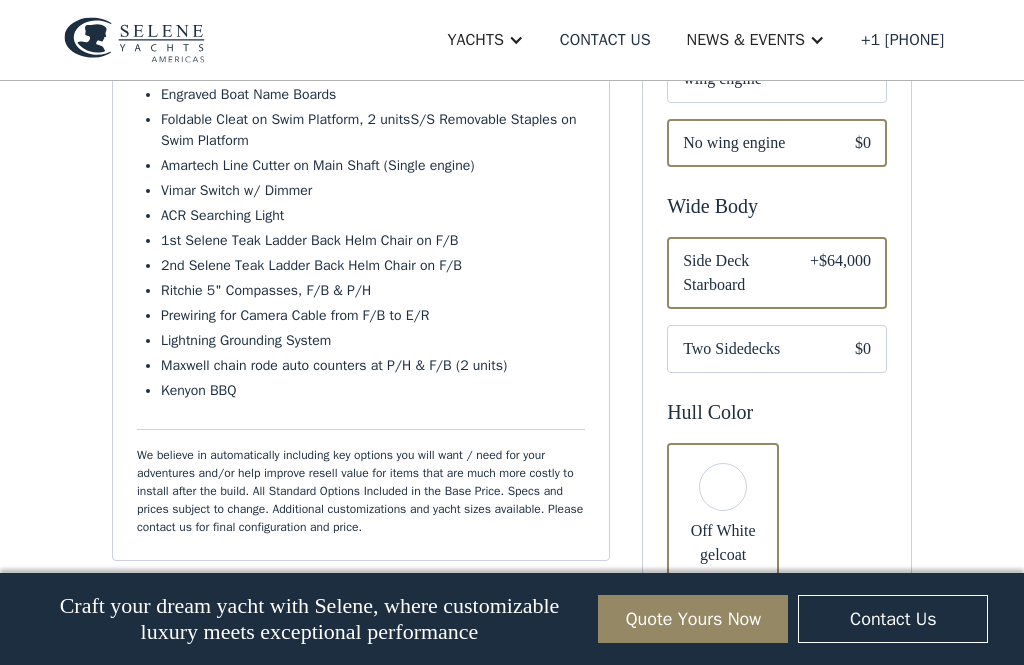 click on "Single John Deere 6090SFM85, 425HP @ 2300 RPM Bow and Stern Thrusters Stabilizers  Maxwell electric HWC3500 SCW/SC windlass Steelhead ES1500 680kg Dingy Davit Bulbous Bow CruiseAir reverse cycle air conditioning Kabola heating system Victron 5kw inverter Osmosea EVO 160 l/h package Water Maker Glendinning Cable Master FRP Hardtop Side Gate on Port or Stbd. Portuguese Bridge Engraved Boat Name Boards Foldable Cleat on Swim Platform, 2 unitsS/S Removable Staples on Swim Platform Amartech Line Cutter on Main Shaft (Single engine) Vimar Switch w/ Dimmer ACR Searching Light 1st Selene Teak Ladder Back Helm Chair on F/B 2nd Selene Teak Ladder Back Helm Chair on F/B Ritchie 5" Compasses, F/B & P/H Prewiring for Camera Cable from F/B to E/R Lightning Grounding System Maxwell chain rode auto counters at P/H & F/B (2 units) Kenyon BBQ" at bounding box center (361, 82) 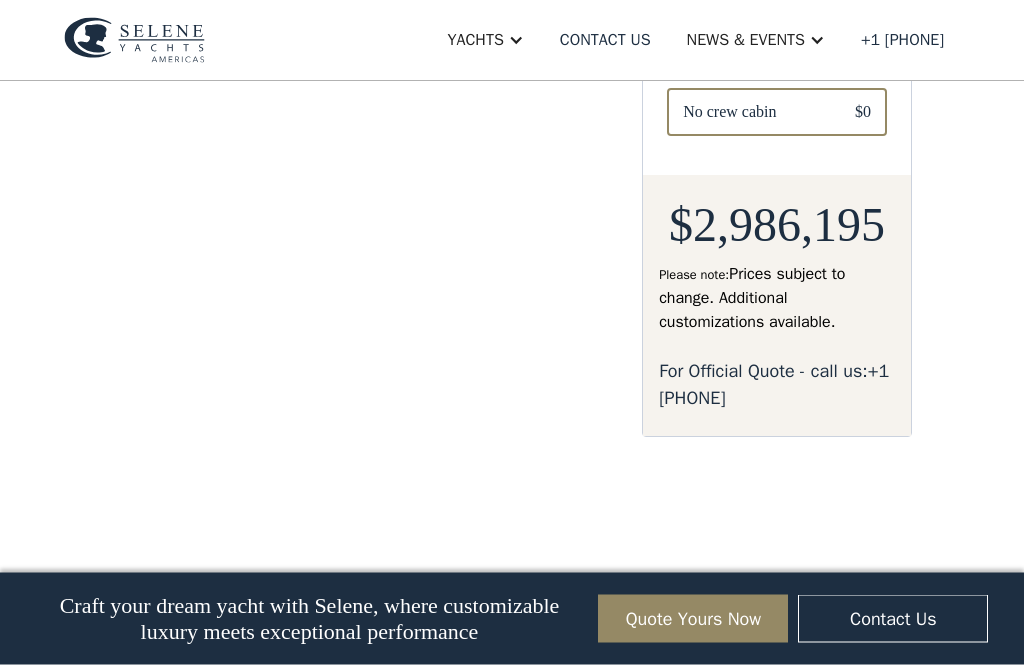 scroll, scrollTop: 2770, scrollLeft: 0, axis: vertical 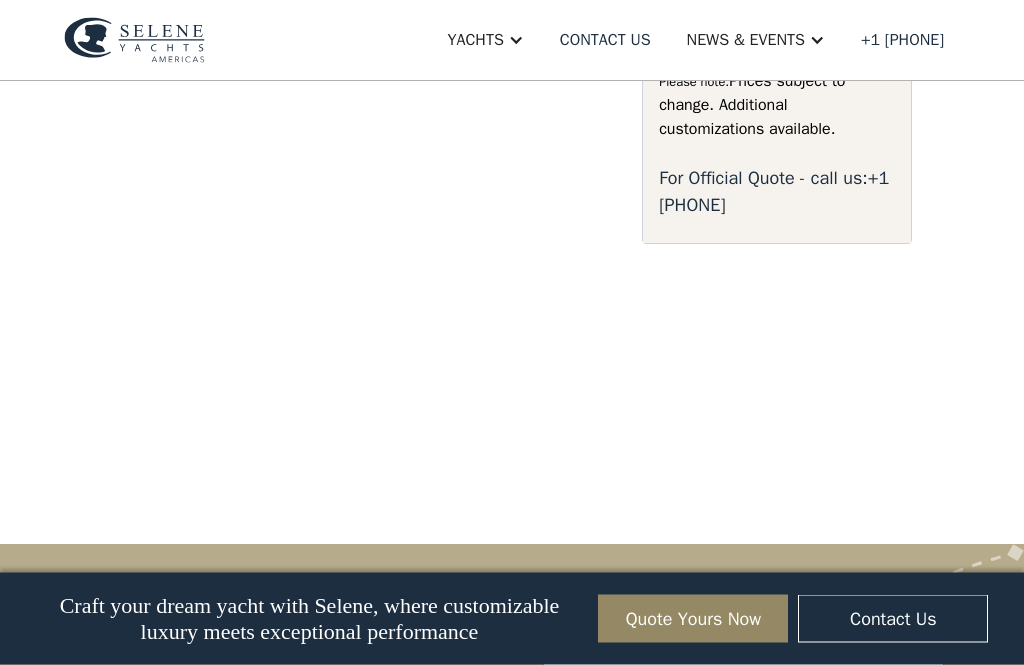 click at bounding box center [516, 40] 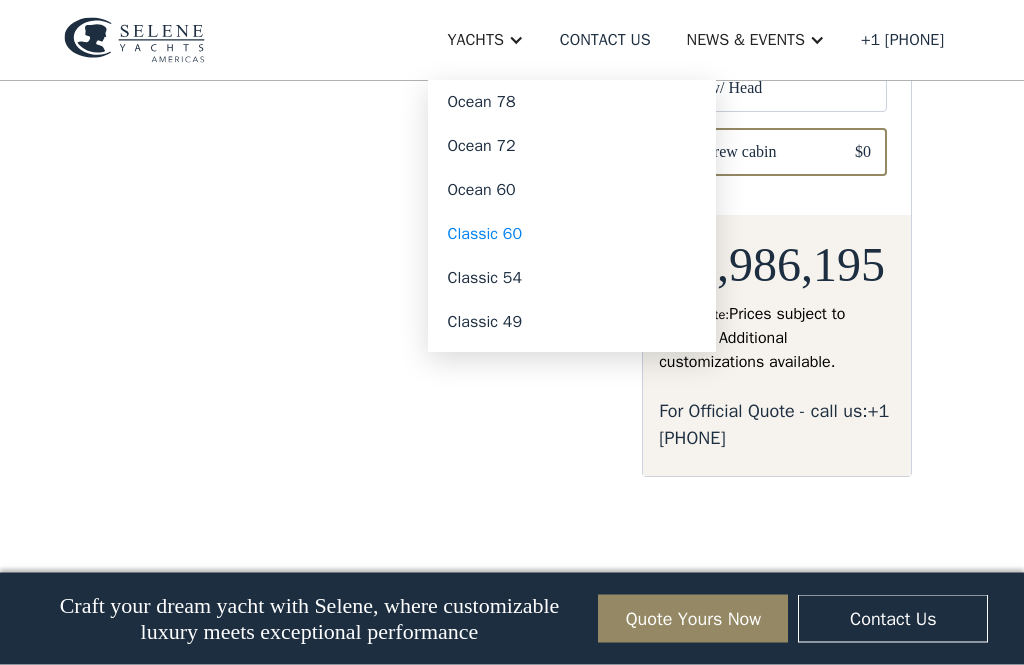click at bounding box center (516, 40) 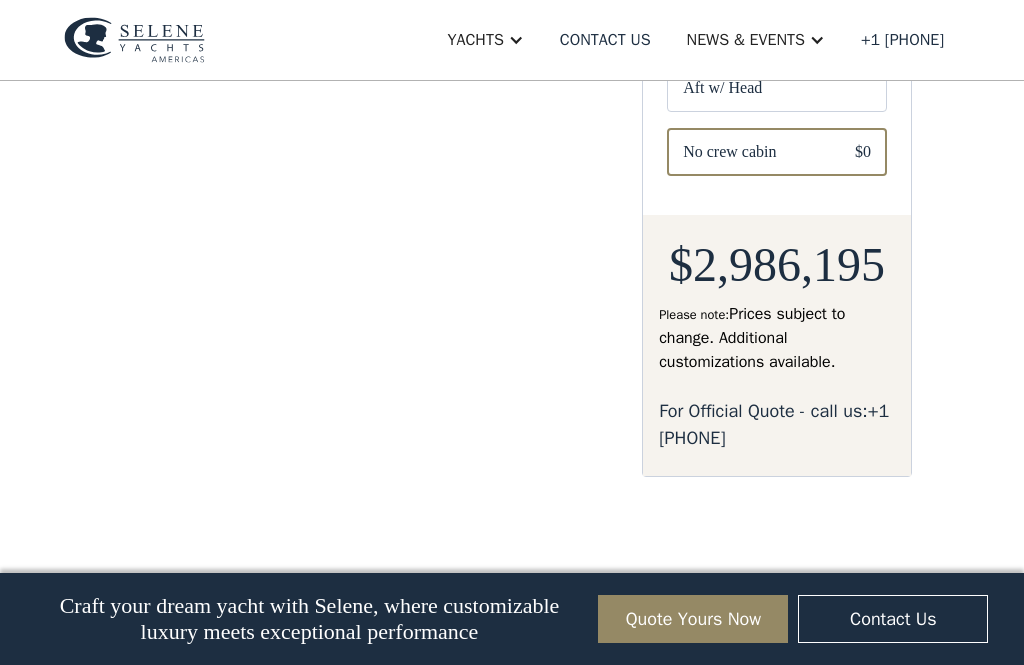 click on "Yachts" at bounding box center [486, 40] 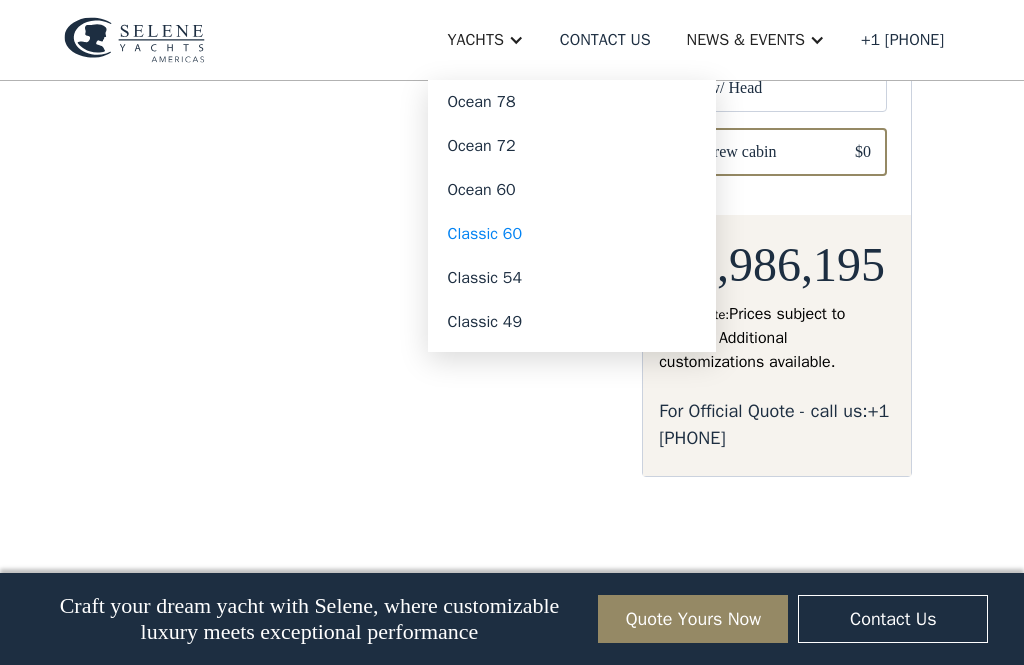 click on "Yachts" at bounding box center [476, 40] 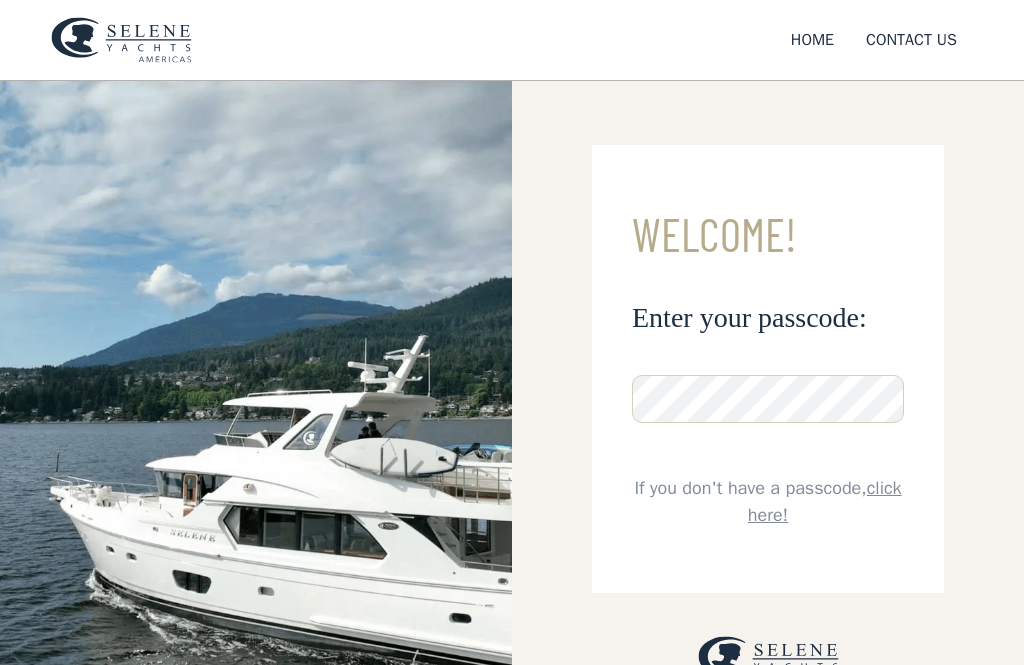 scroll, scrollTop: 0, scrollLeft: 0, axis: both 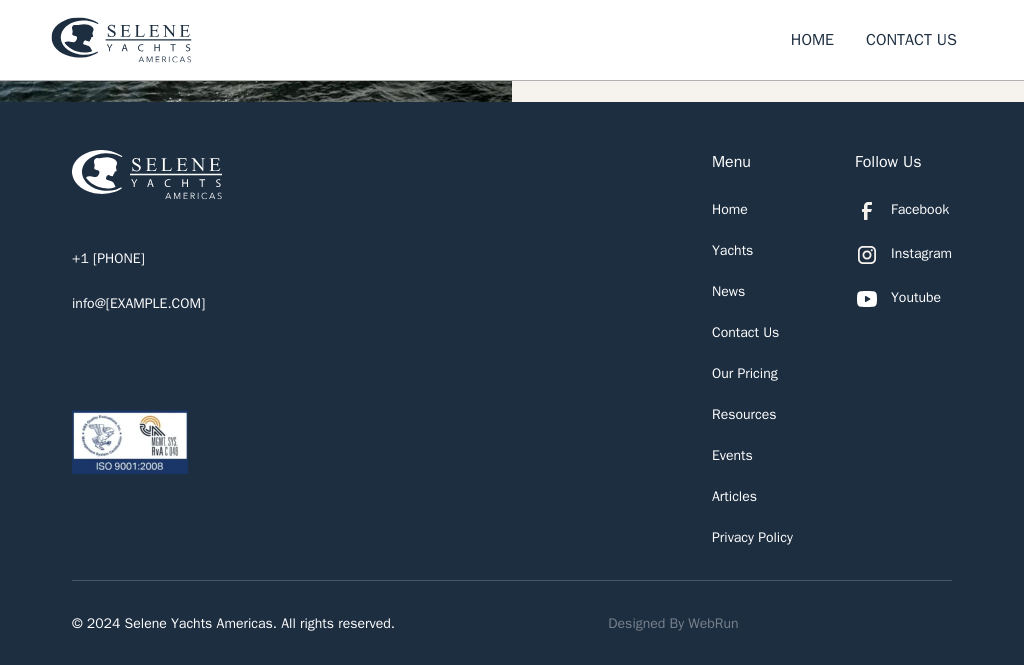 click on "Yachts" at bounding box center (732, 250) 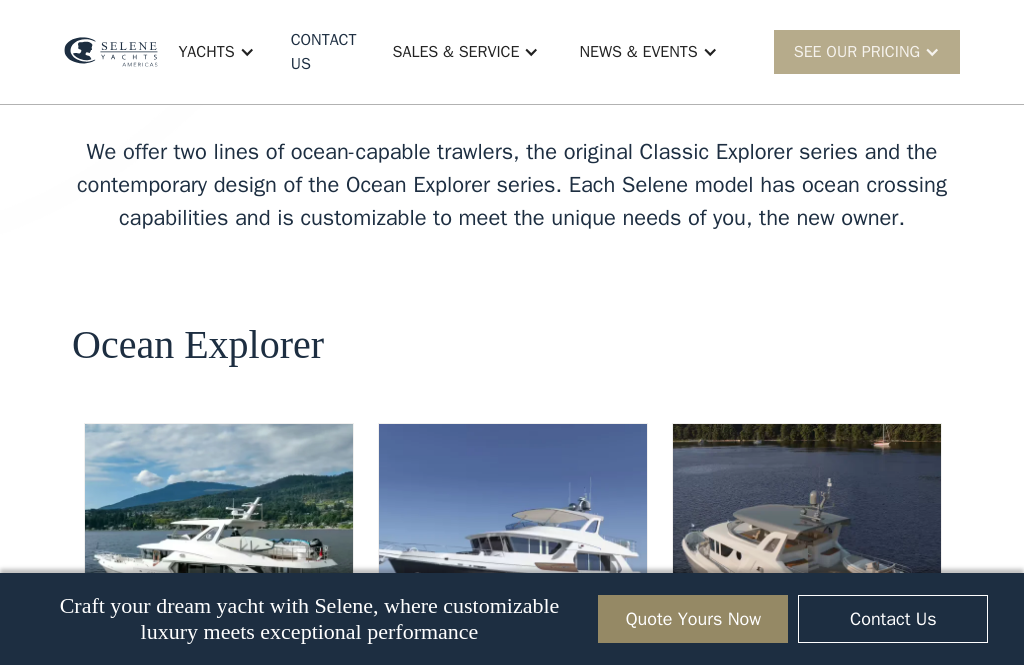 scroll, scrollTop: 3881, scrollLeft: 0, axis: vertical 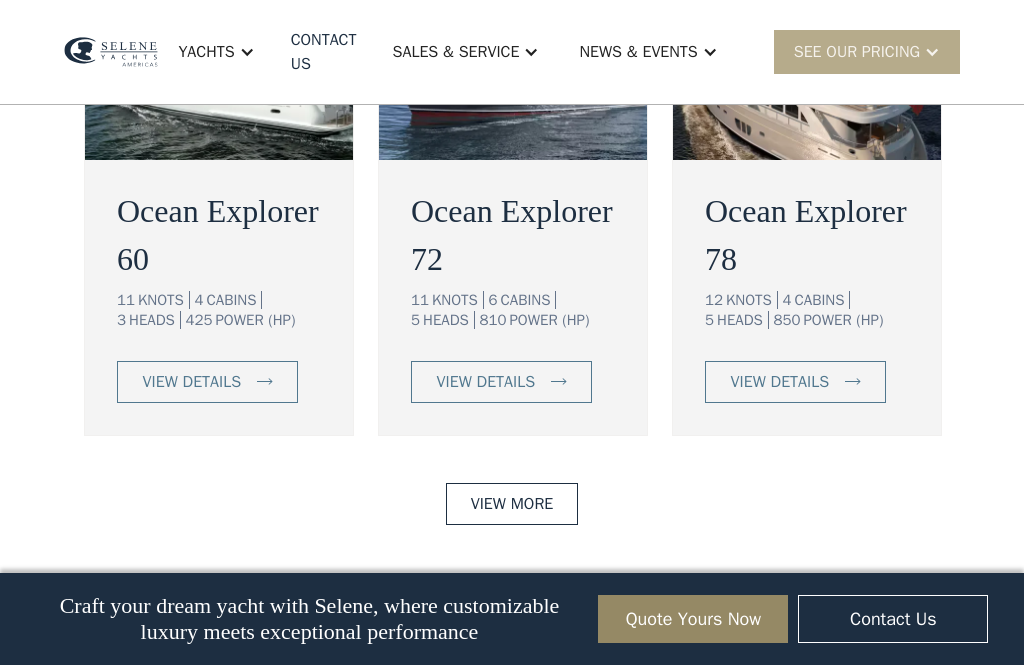click on "View More" at bounding box center [512, 504] 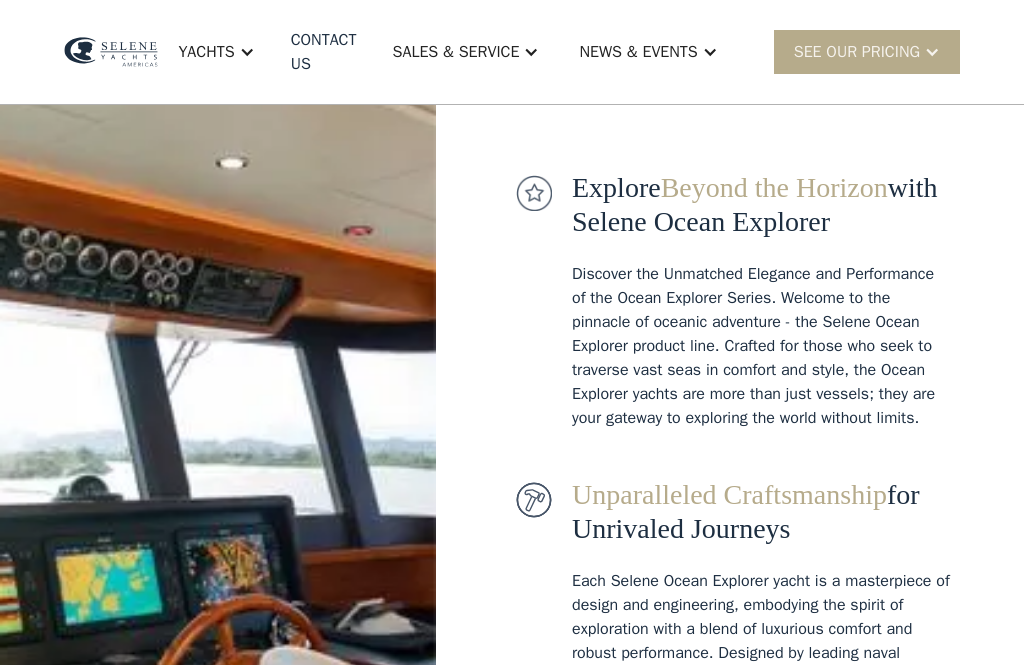 scroll, scrollTop: 720, scrollLeft: 0, axis: vertical 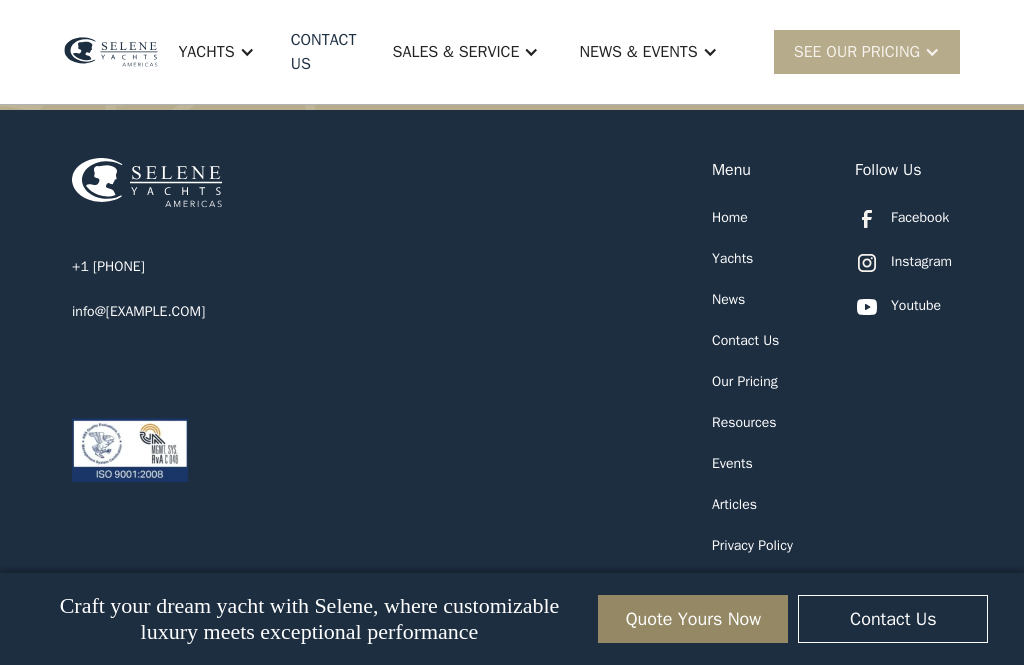 click on "Our Pricing" at bounding box center [745, 381] 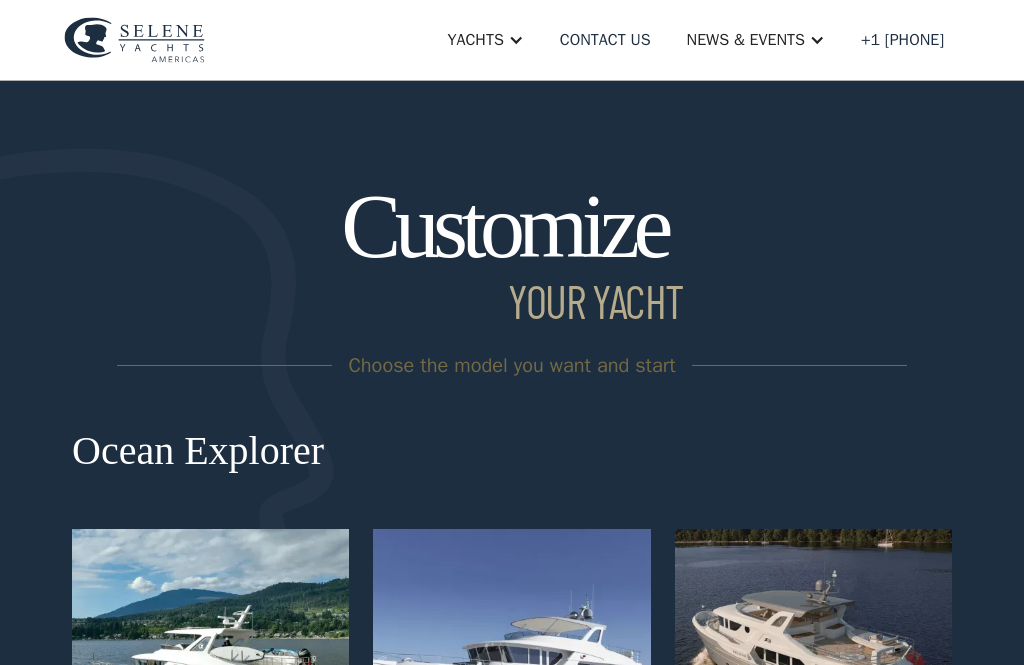 scroll, scrollTop: 160, scrollLeft: 0, axis: vertical 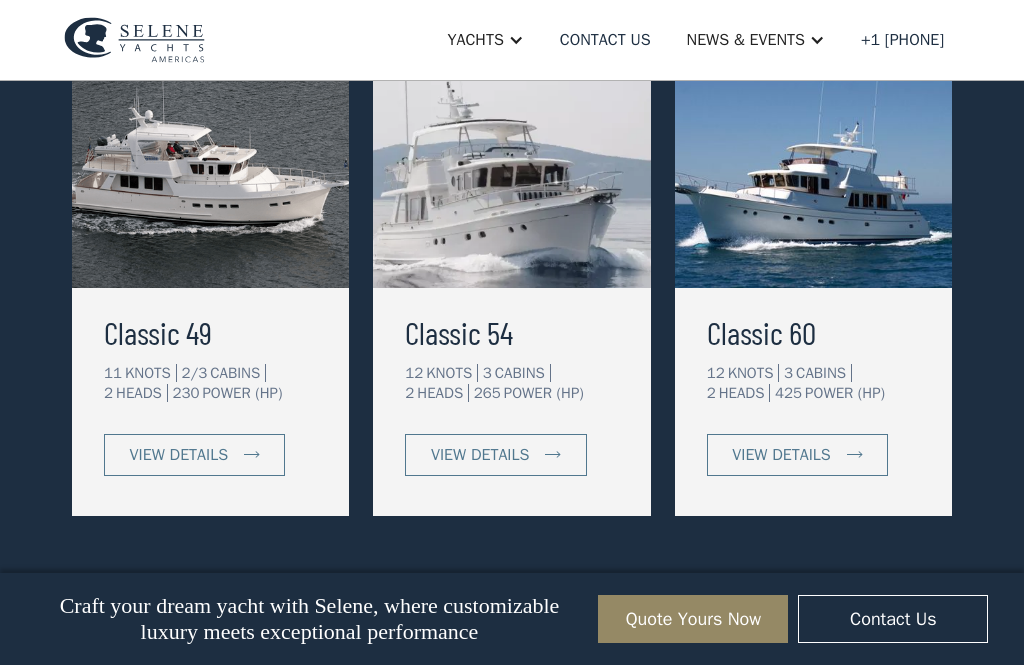 click on "view details" at bounding box center (781, 455) 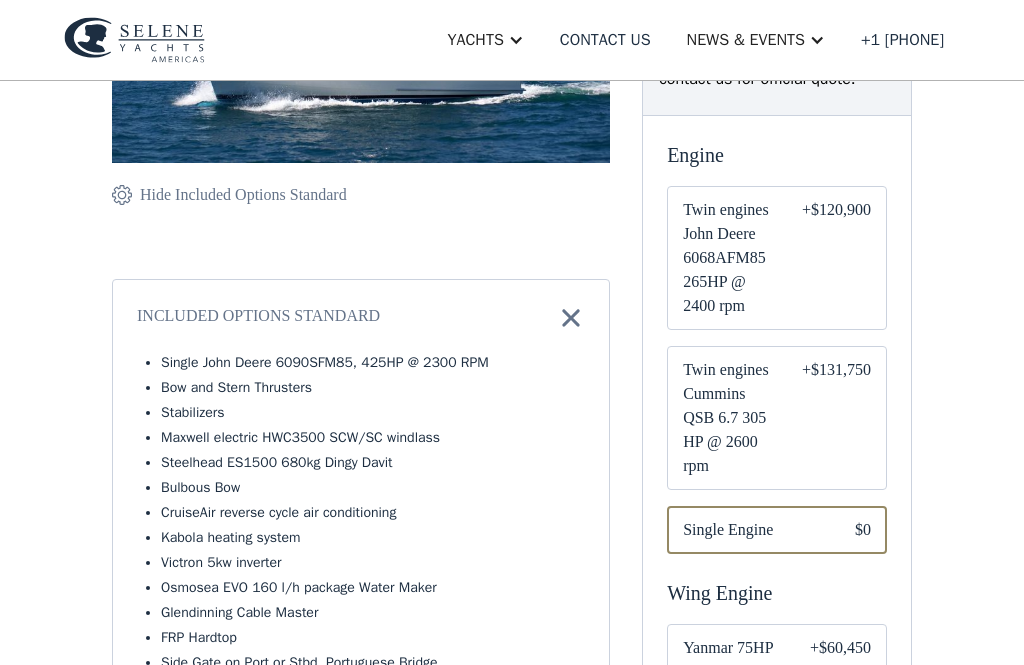 scroll, scrollTop: 0, scrollLeft: 0, axis: both 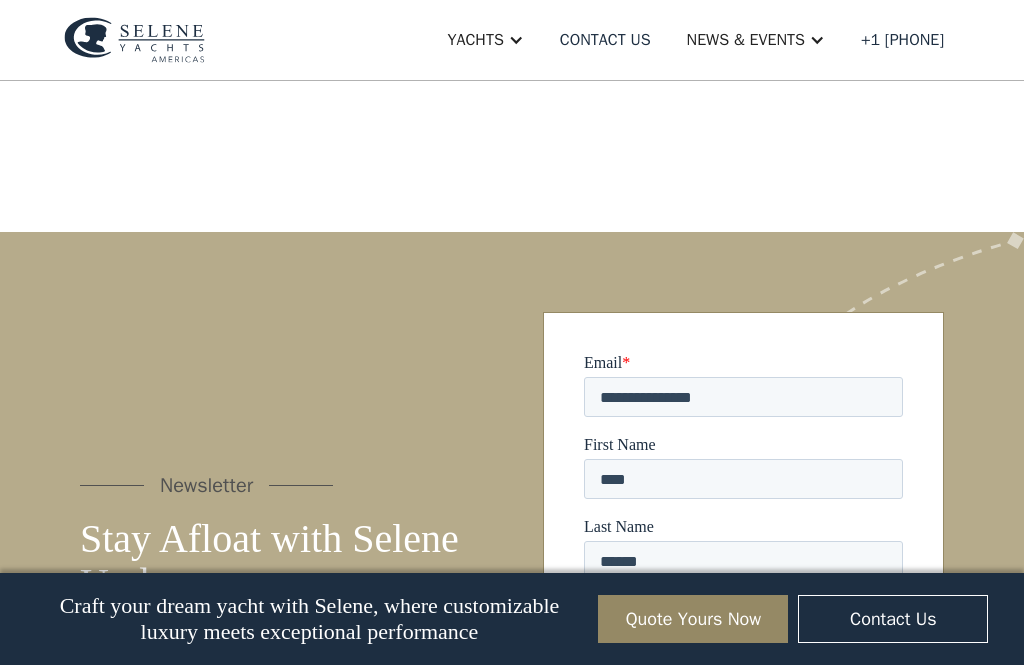 click on "News & EVENTS" at bounding box center (746, 40) 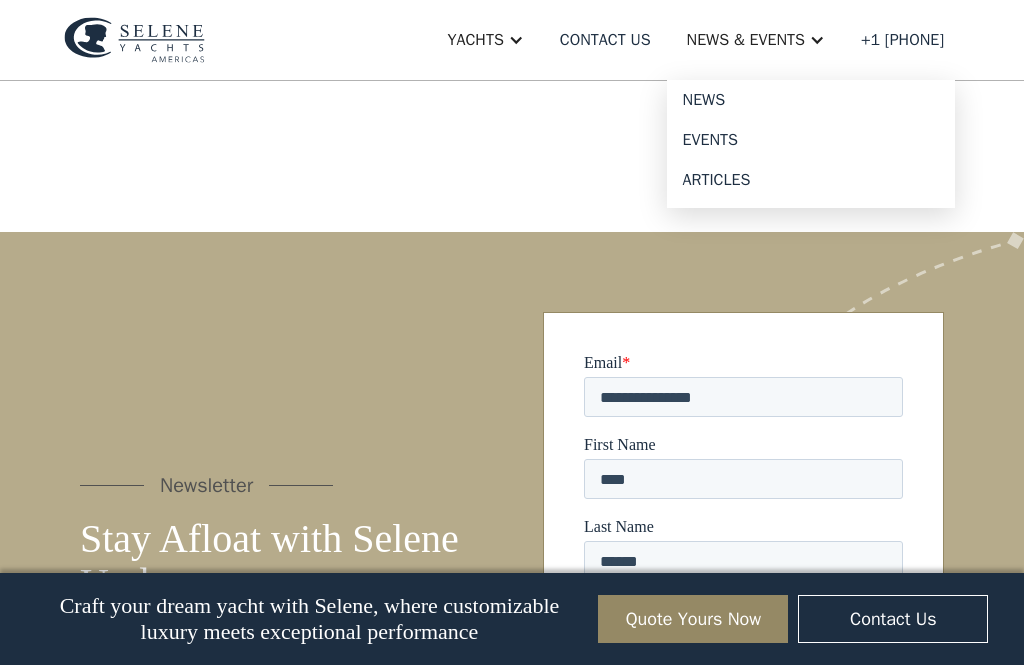 click on "Events" at bounding box center [811, 140] 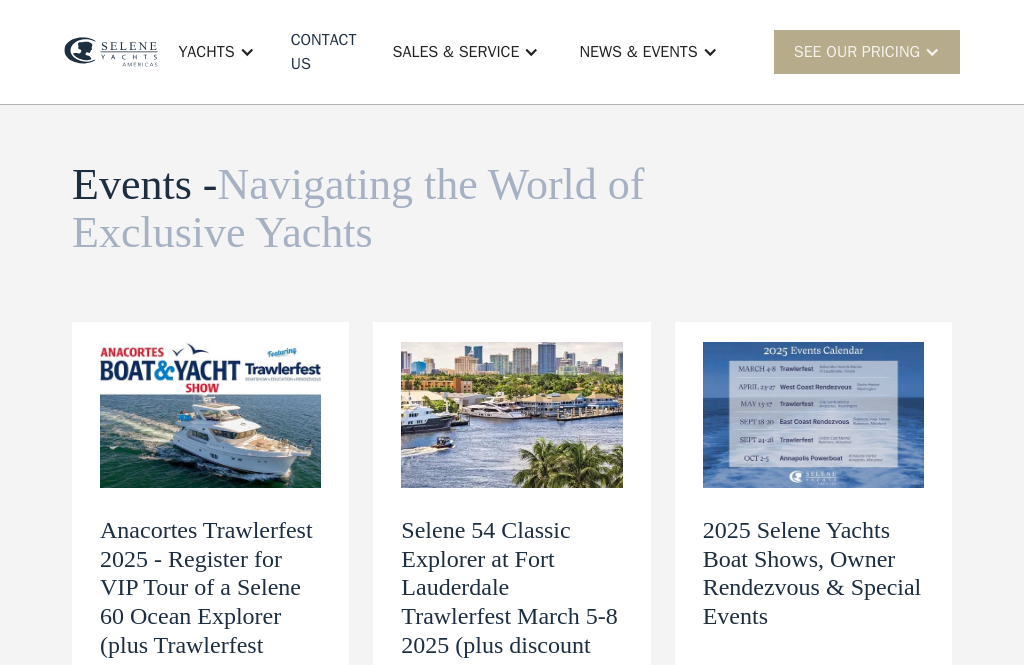 scroll, scrollTop: 0, scrollLeft: 0, axis: both 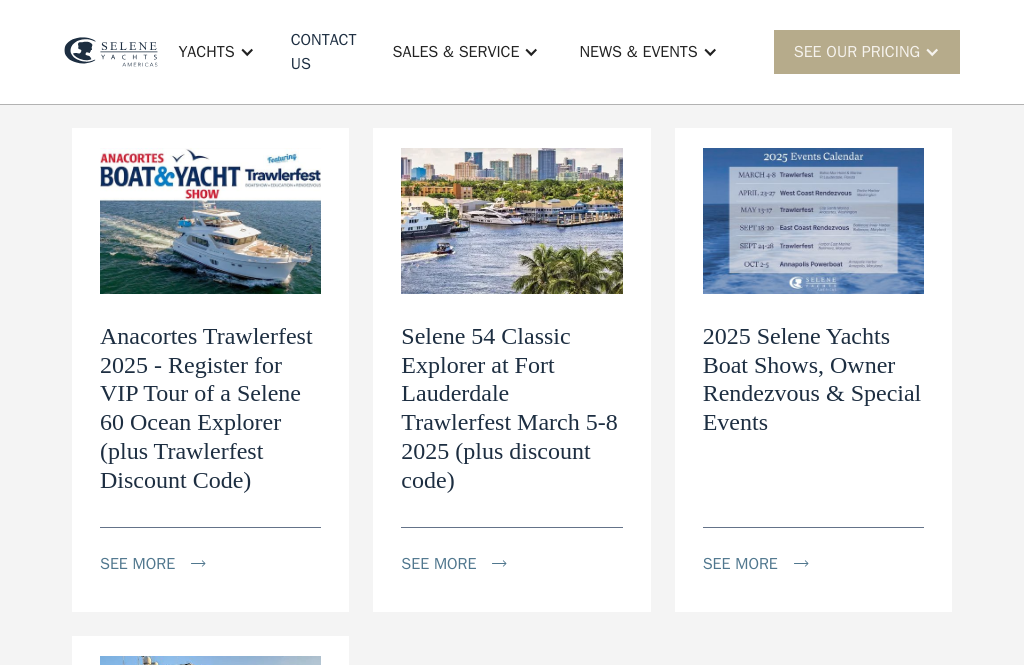 click on "Selene 54 Classic Explorer at Fort Lauderdale Trawlerfest March 5-8 2025 (plus discount code)" at bounding box center (511, 408) 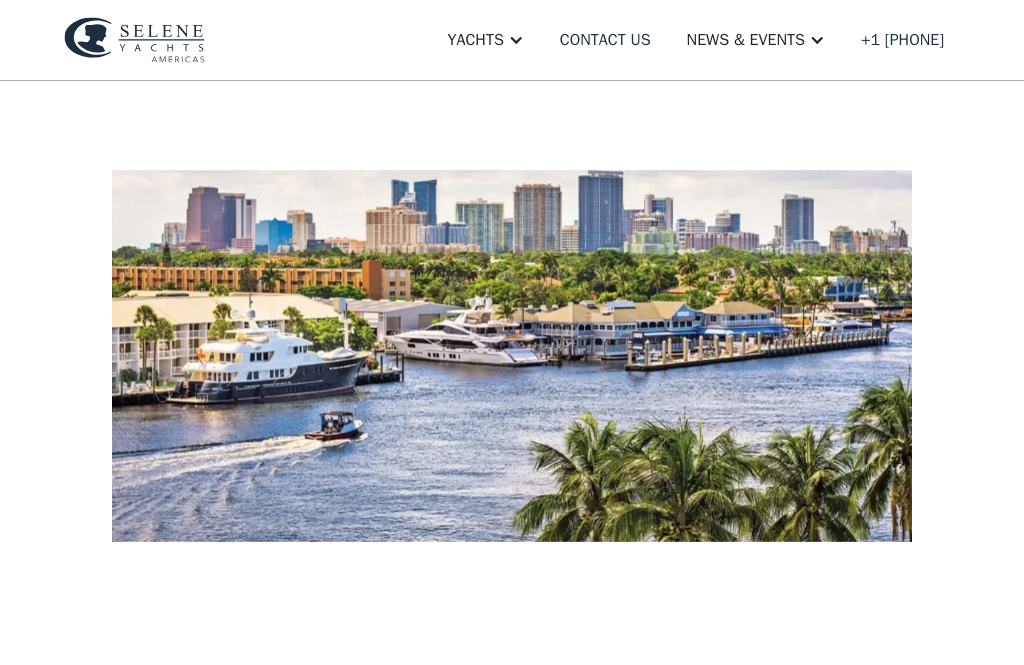 scroll, scrollTop: 631, scrollLeft: 0, axis: vertical 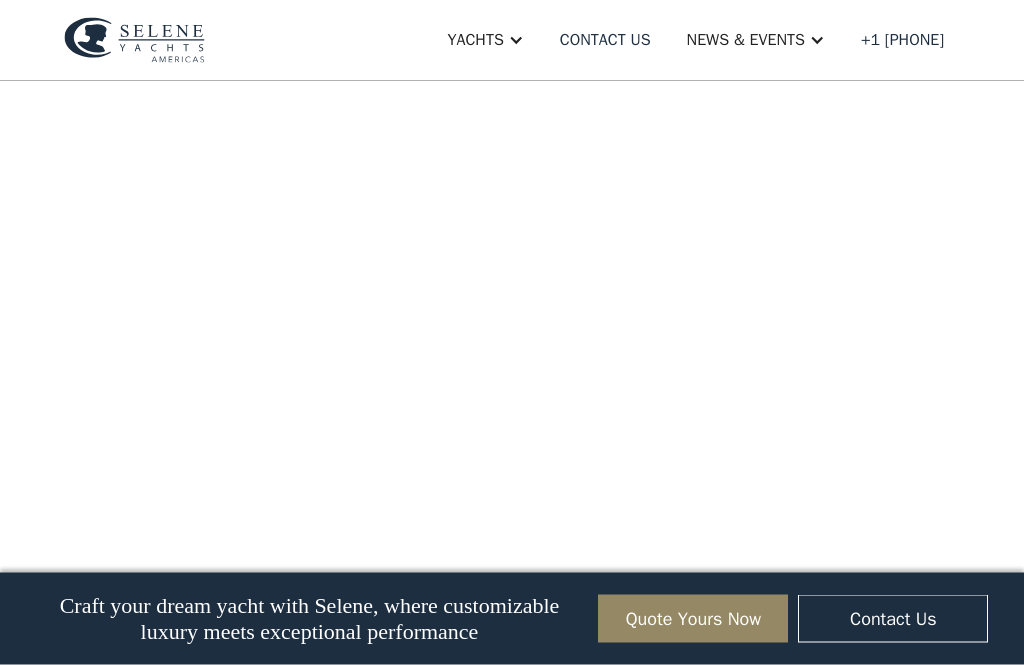click on "This year Trawlerfest Florida will be in [CITY]. Come see a Selene Yacht (plus other brands) in person. Grab your discount code for 15% off your Trawlerfest tickets below as well as sign up for a VIP tour of a Selene 54 and receive a Selene Goodie Bag! ‍ Location: [LOCATION_NAME] Hotel & Marina Dates: March 4-8 (in water display 6-8) Trawlerfest Tickets (15% off with discount code: Selene) Sign up for VIP Tour of "Full Circle" a Selene 54 Classic Explorer and receive a Selene Goodie Bag (separate entry ticket to Trawlerfest needed) Selene Yachts Americas President [NAME] [NAME] Seminars Unique Features of Trawlers (Wednesday March 5, 2 - 3 pm) Navigating your New Trawler Purchase (Thursday March 6, 12 - 1 pm) Ask the Experts: [NAME] joins other industry veterans for an ask the experts panel (Friday, March 7, 3 - 5 pm) Selene 54 Classic Explorer ‍
Selene 54 Departing [CITY] Harbor" at bounding box center [512, 518] 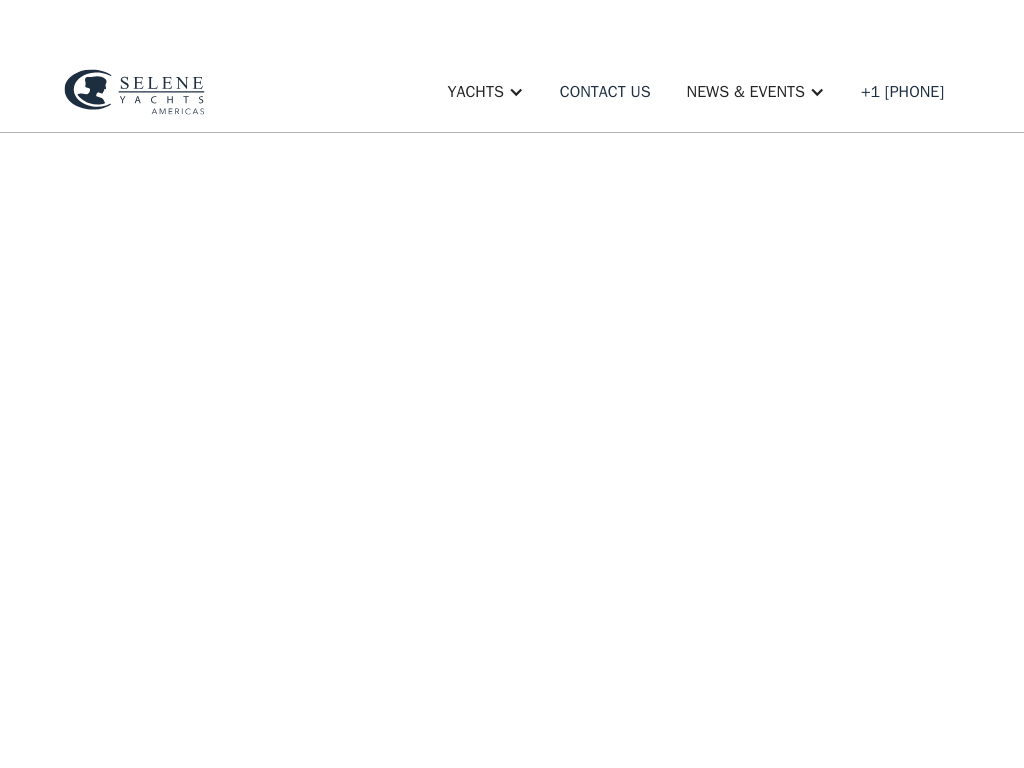 scroll, scrollTop: 0, scrollLeft: 0, axis: both 